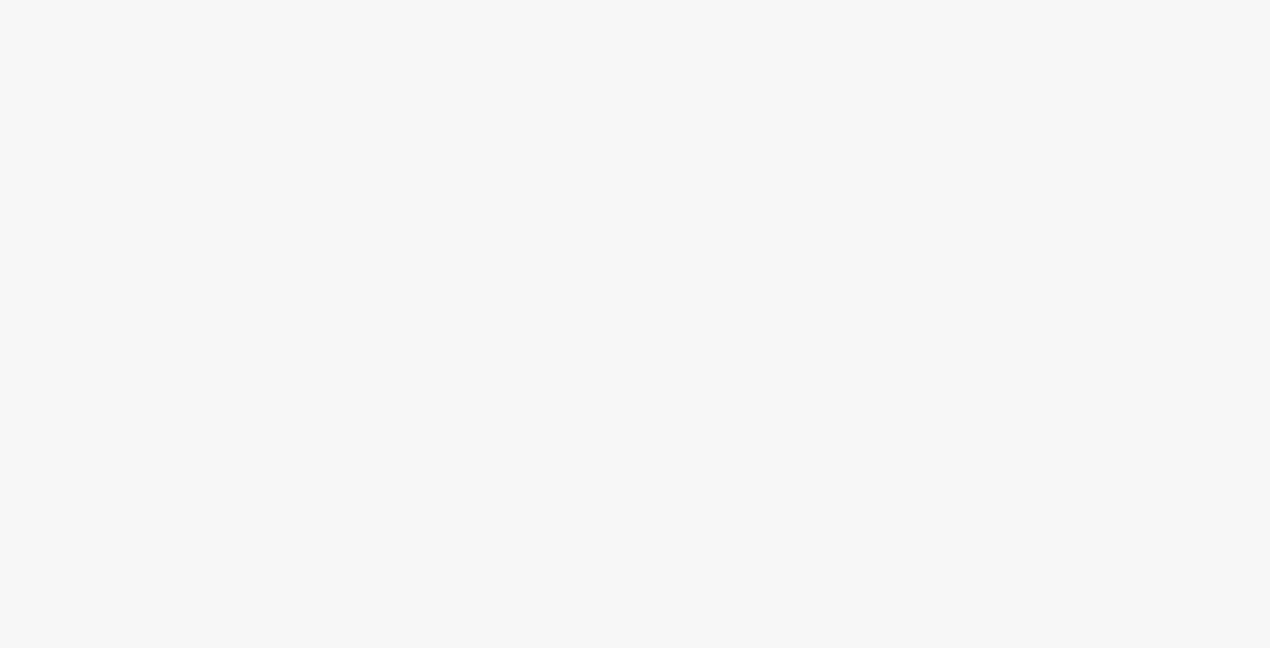 scroll, scrollTop: 0, scrollLeft: 0, axis: both 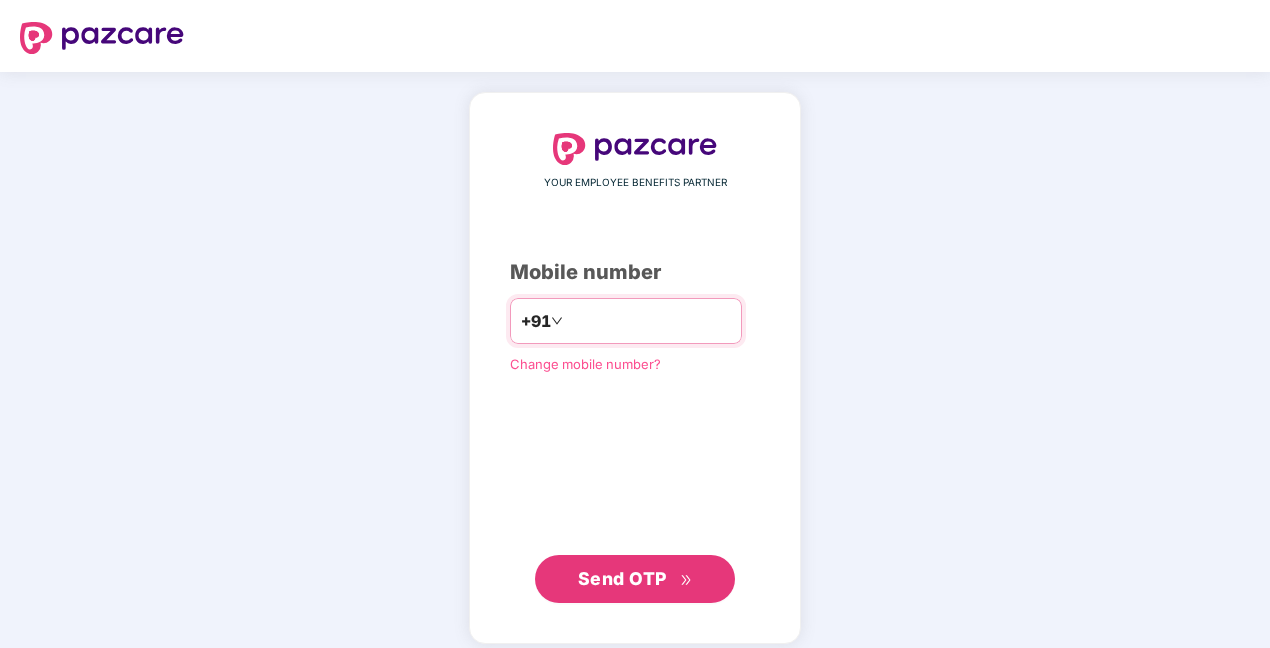 click at bounding box center [649, 321] 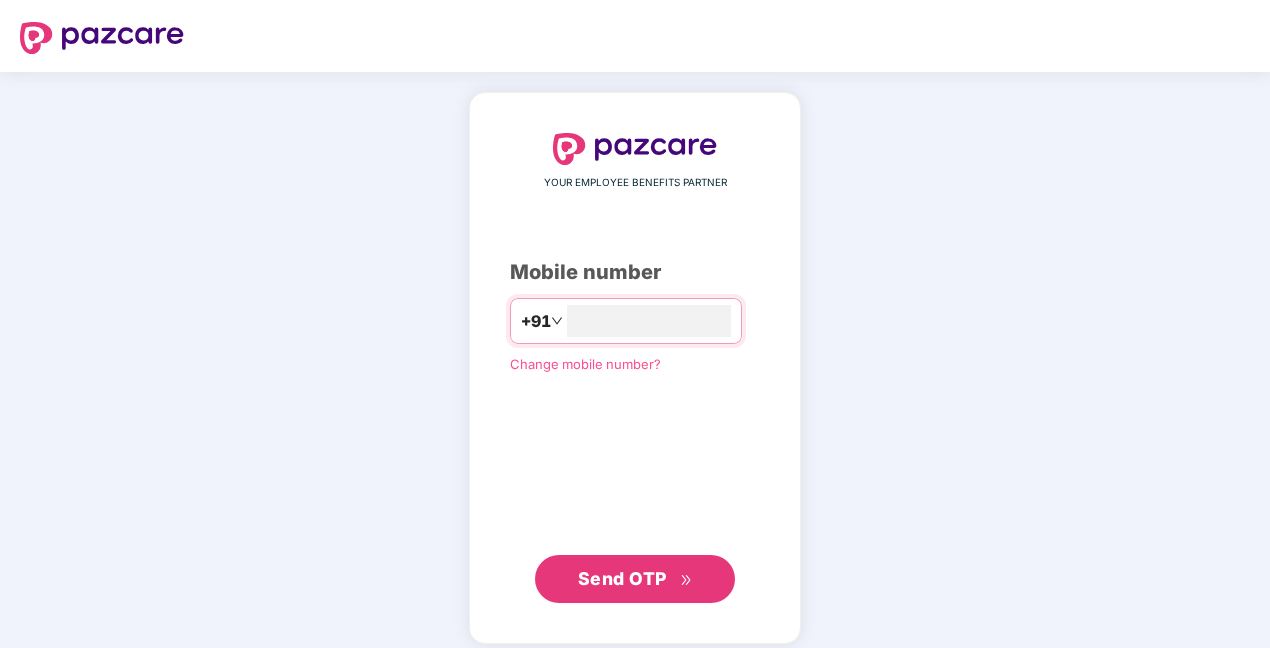type on "**********" 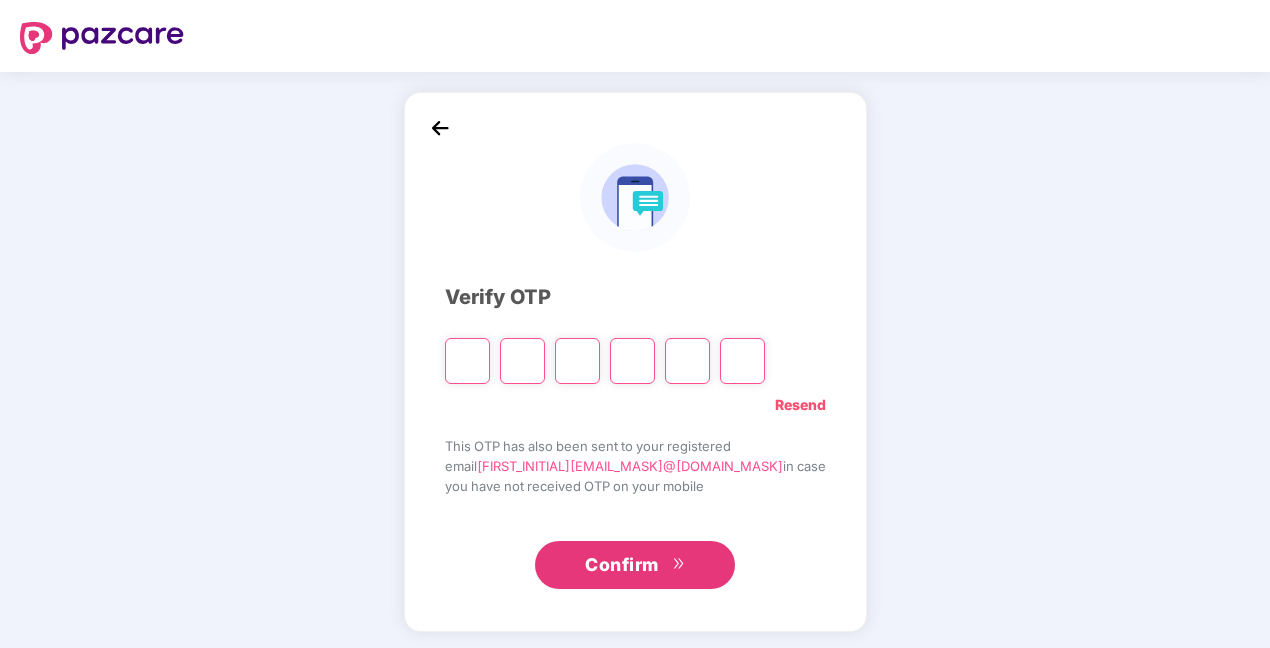 type on "*" 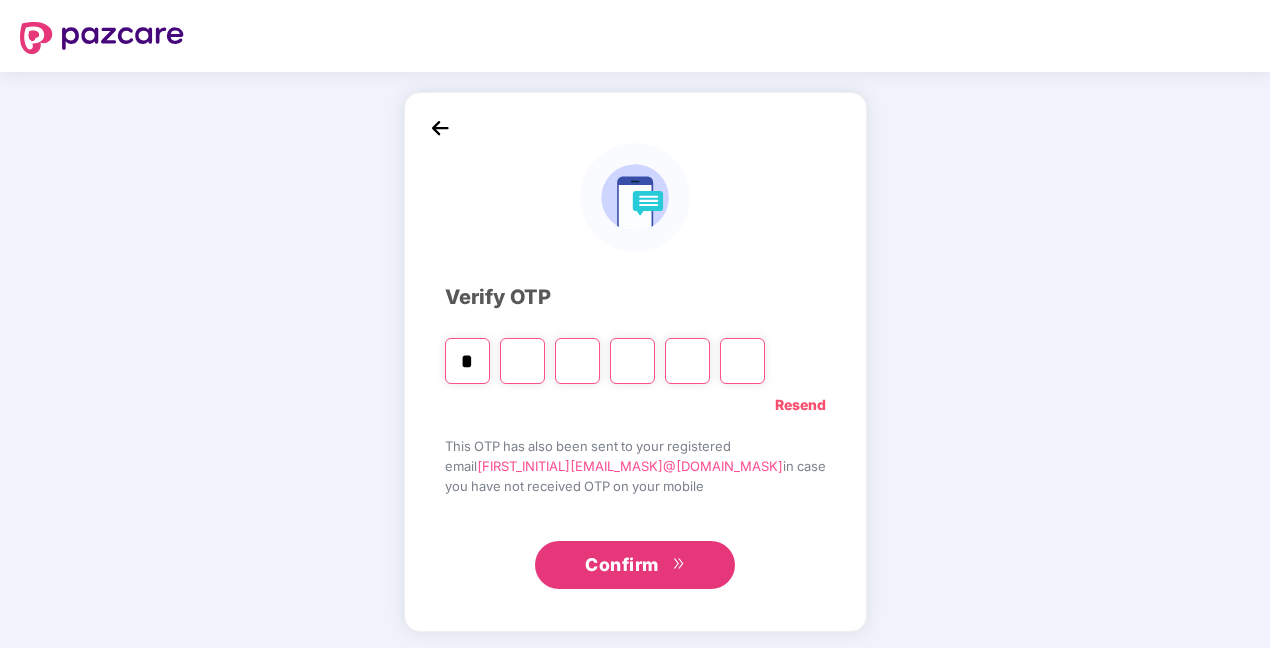 type on "*" 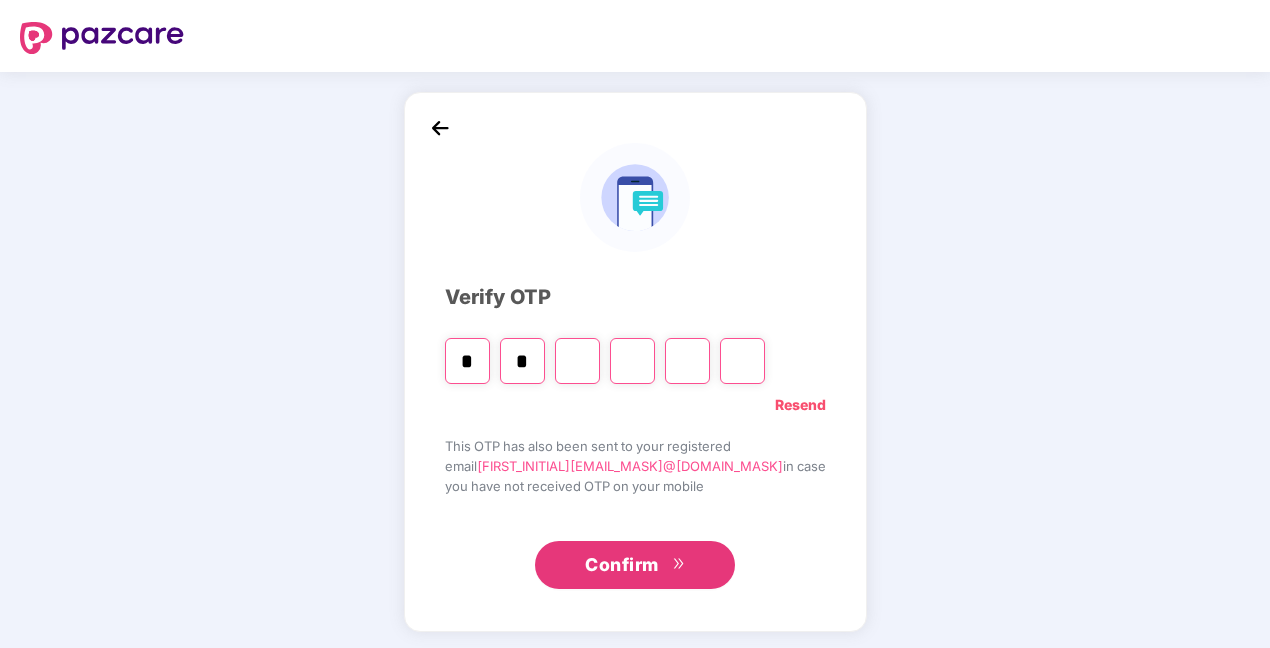 type on "*" 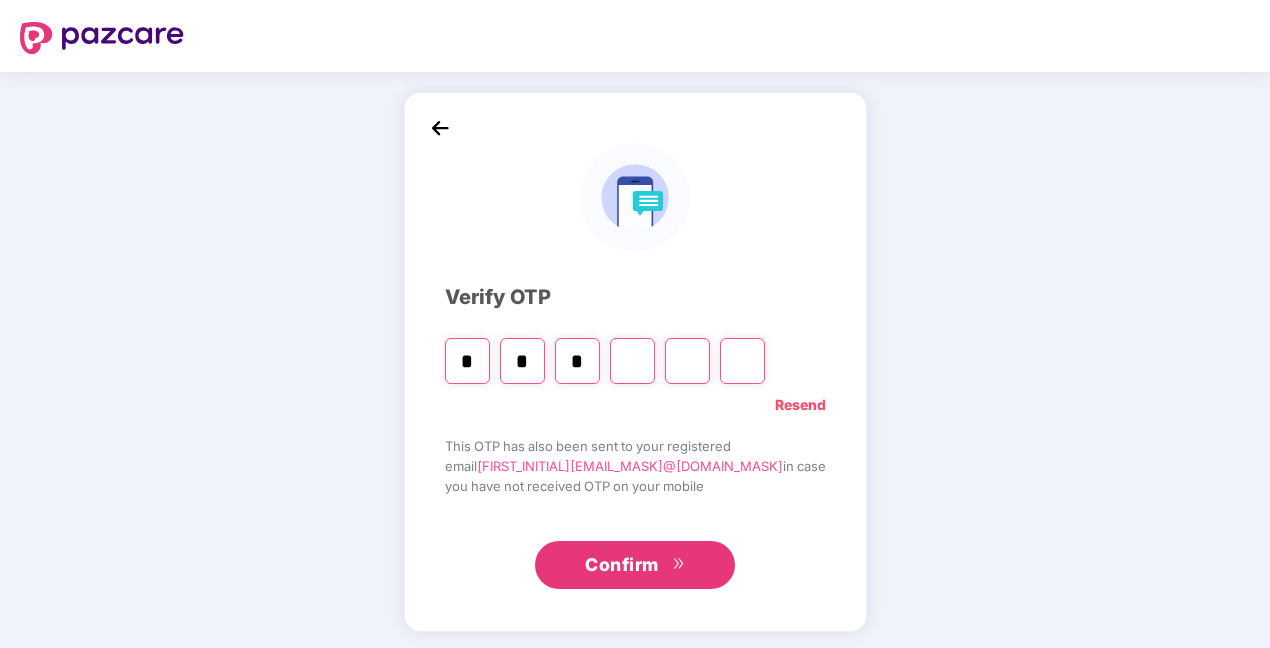 type on "*" 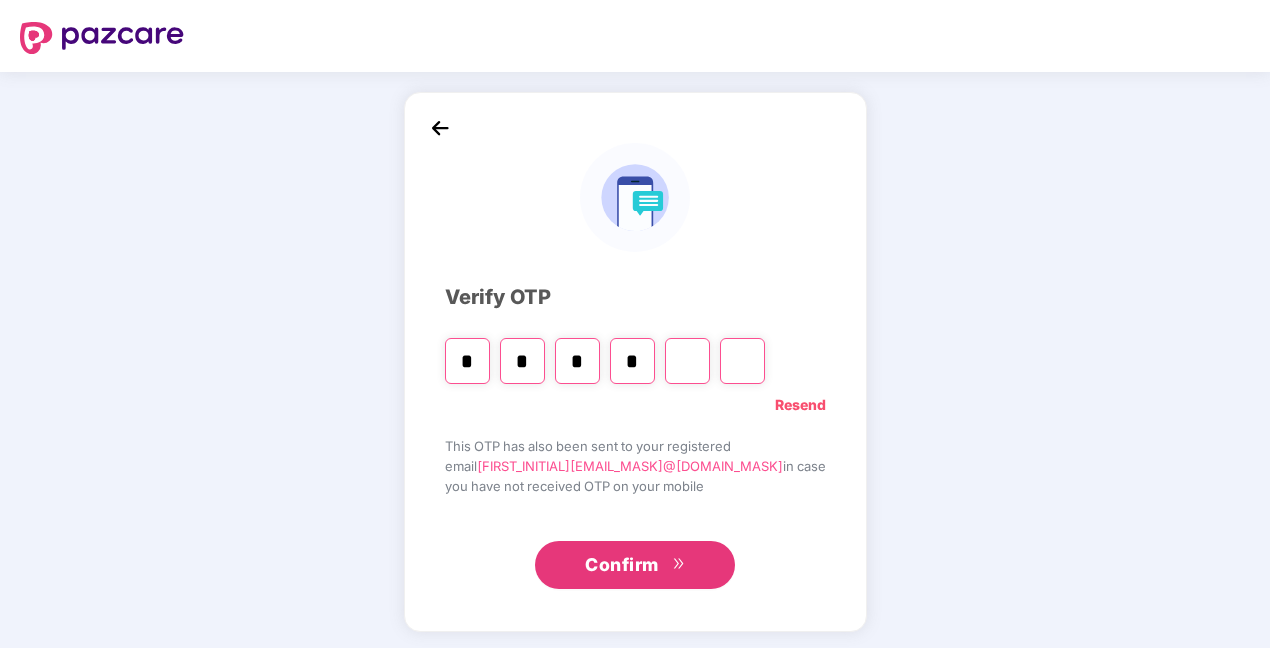 type on "*" 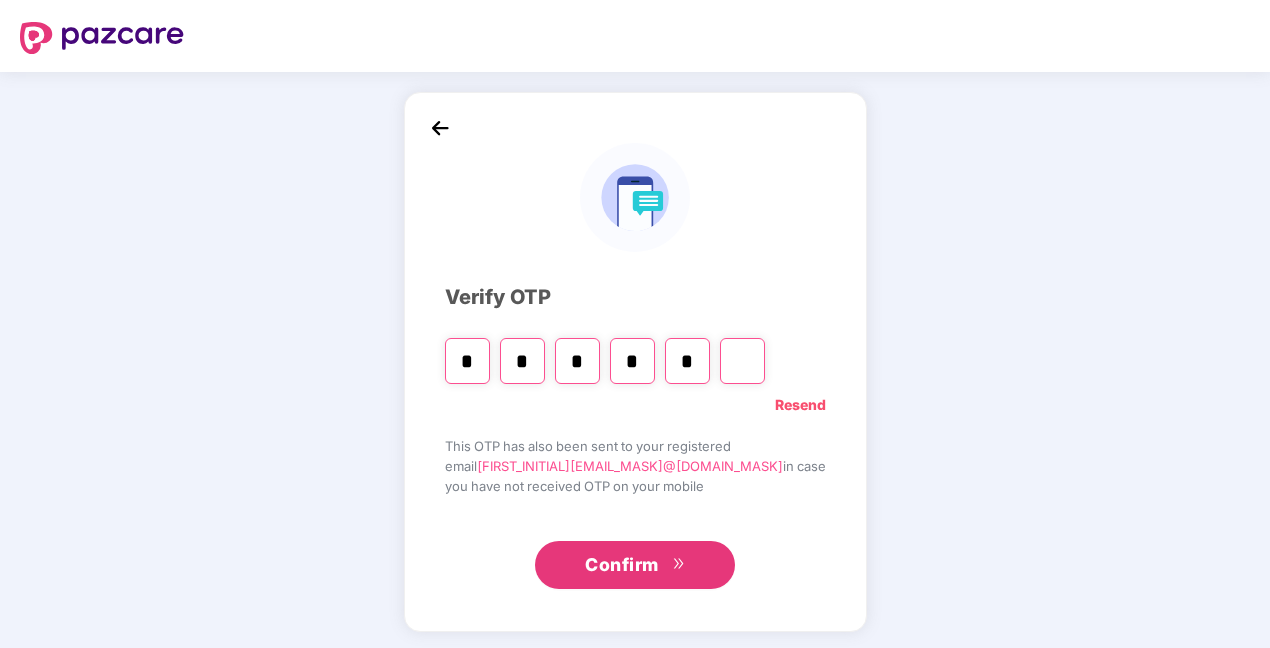 type on "*" 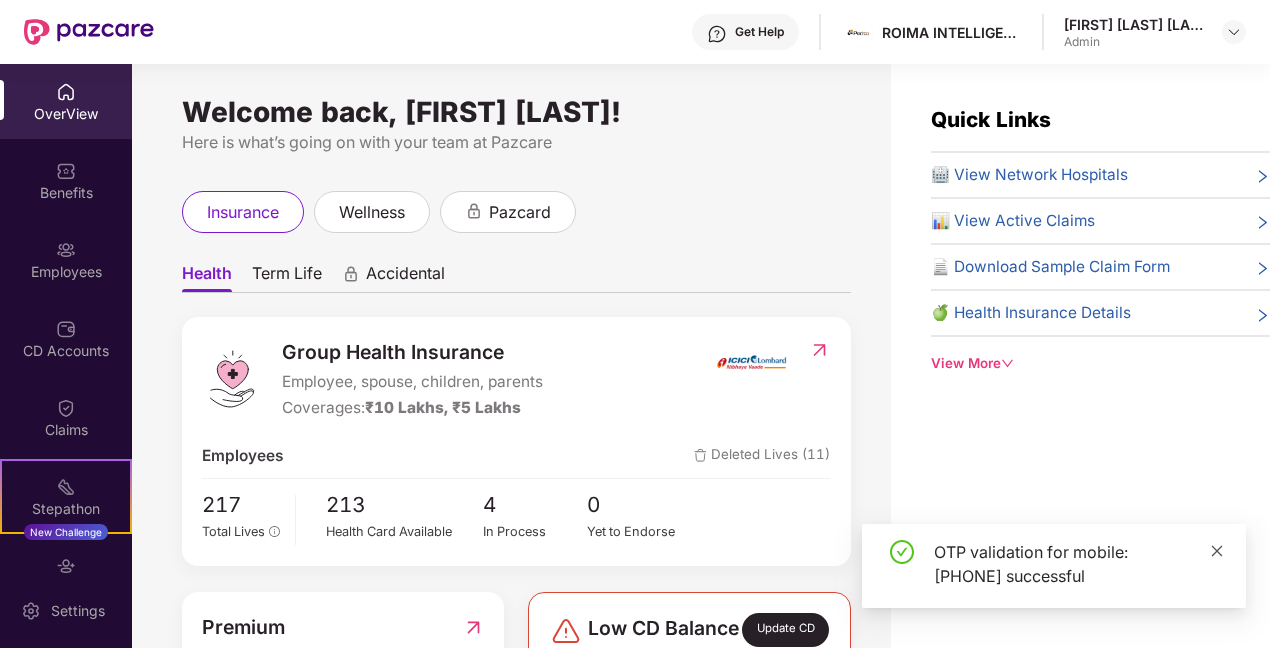 click 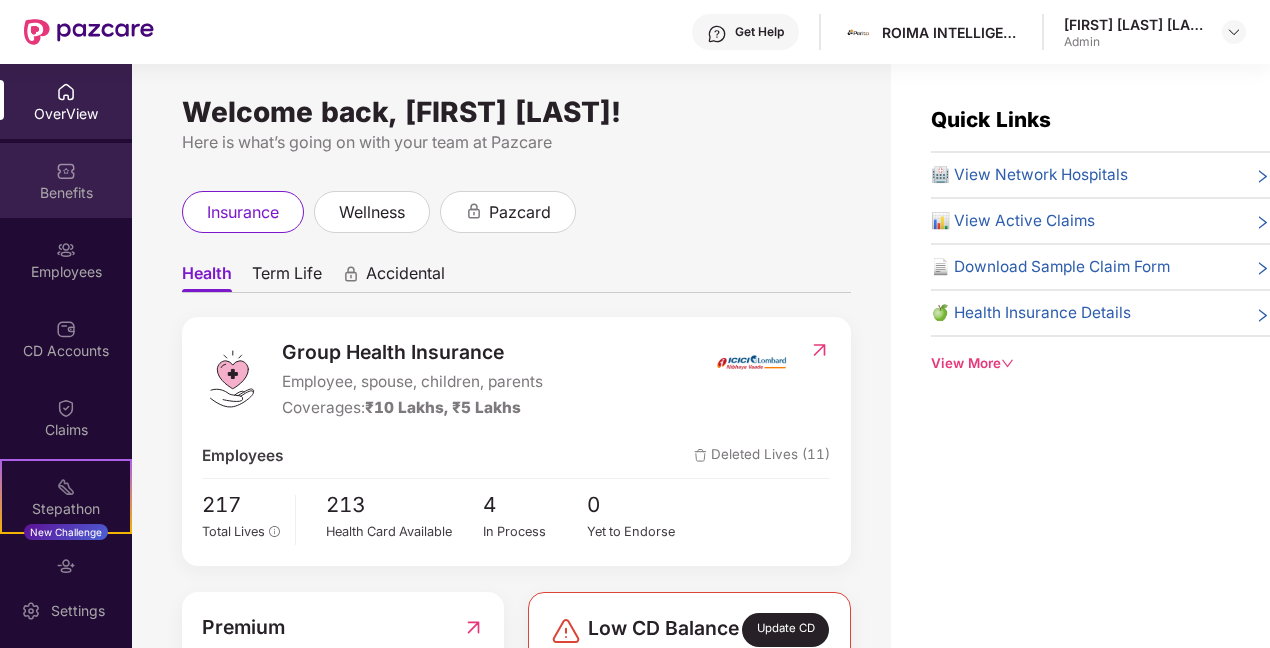 click on "Benefits" at bounding box center [66, 180] 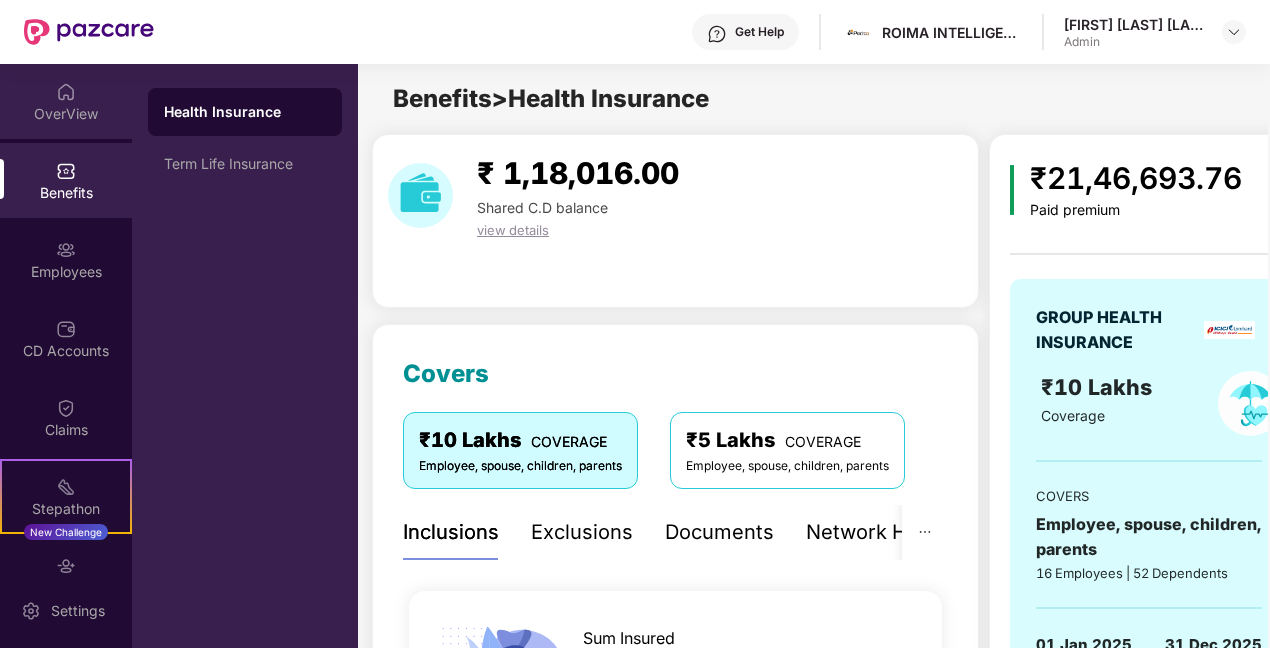 click on "OverView" at bounding box center [66, 114] 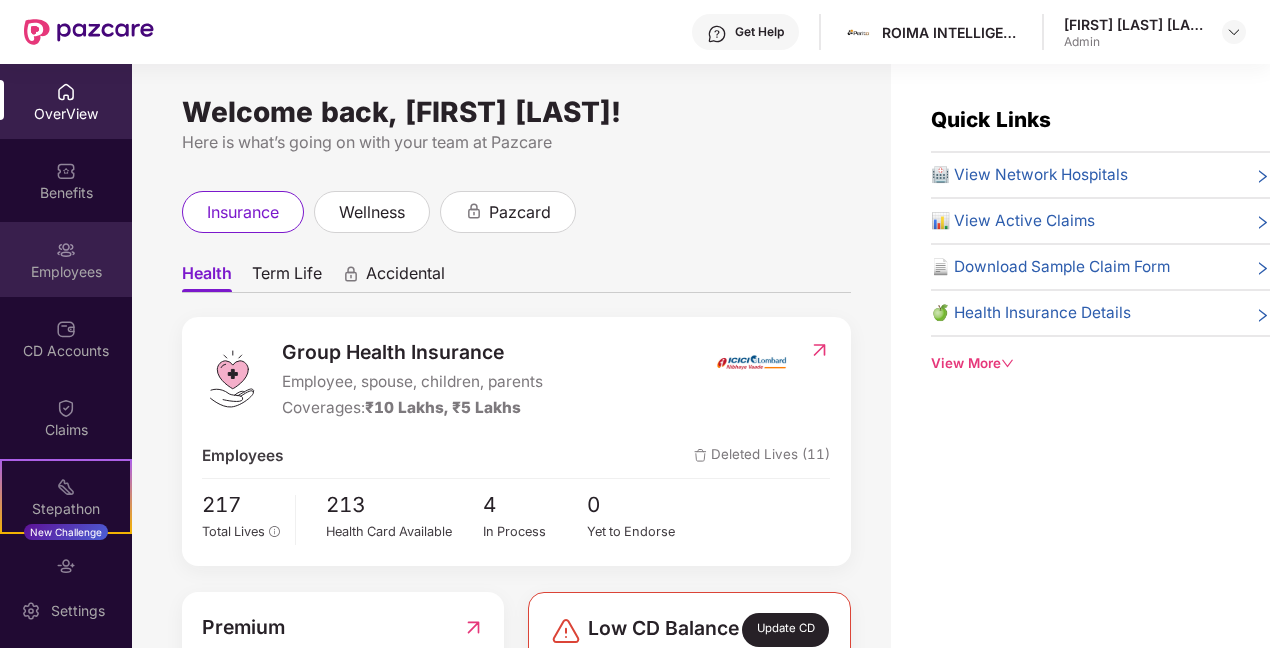 click on "Employees" at bounding box center [66, 272] 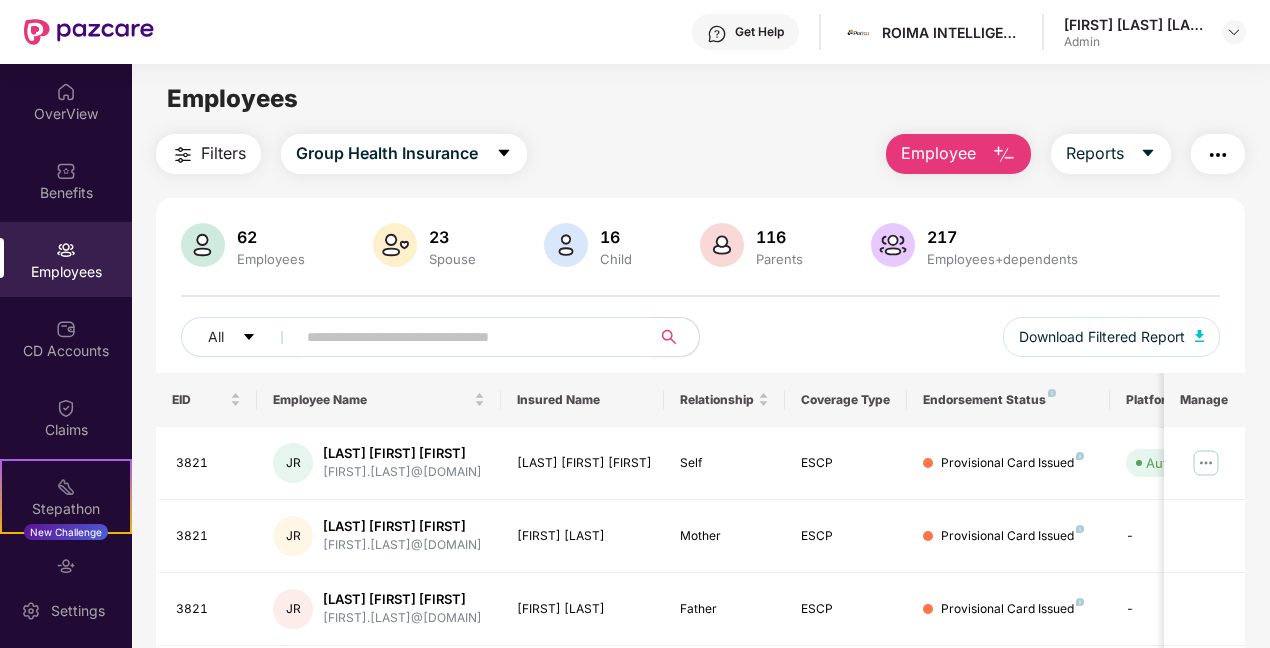 click at bounding box center (465, 337) 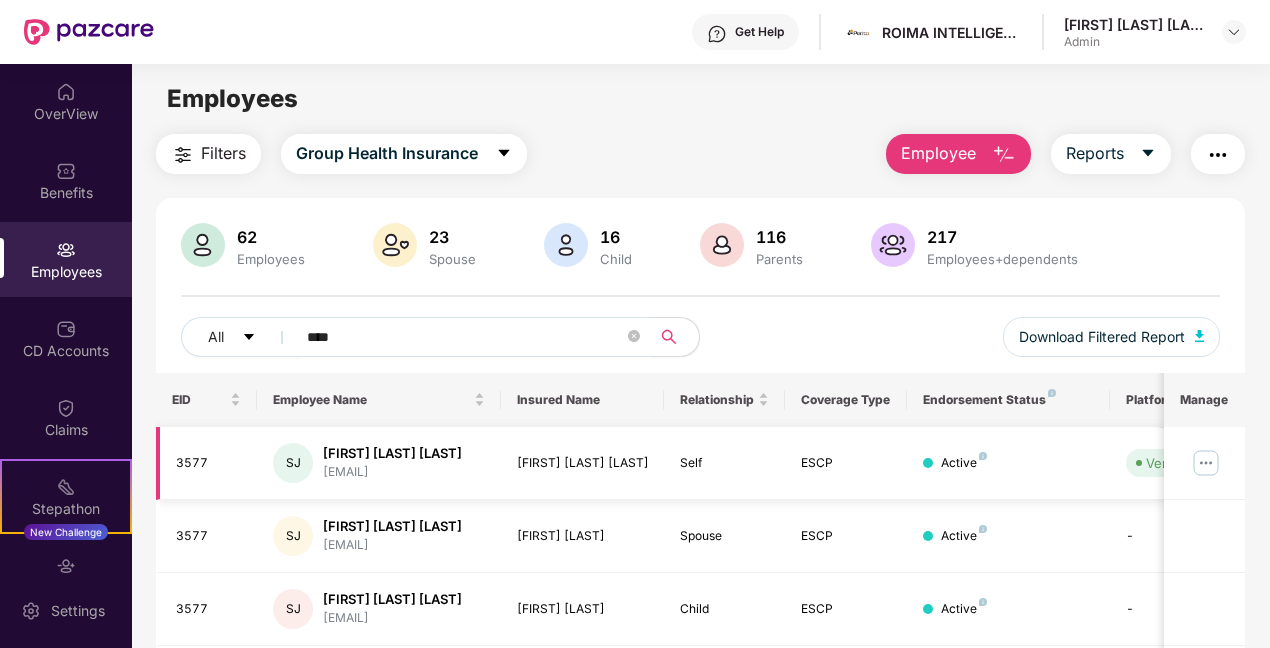 type on "****" 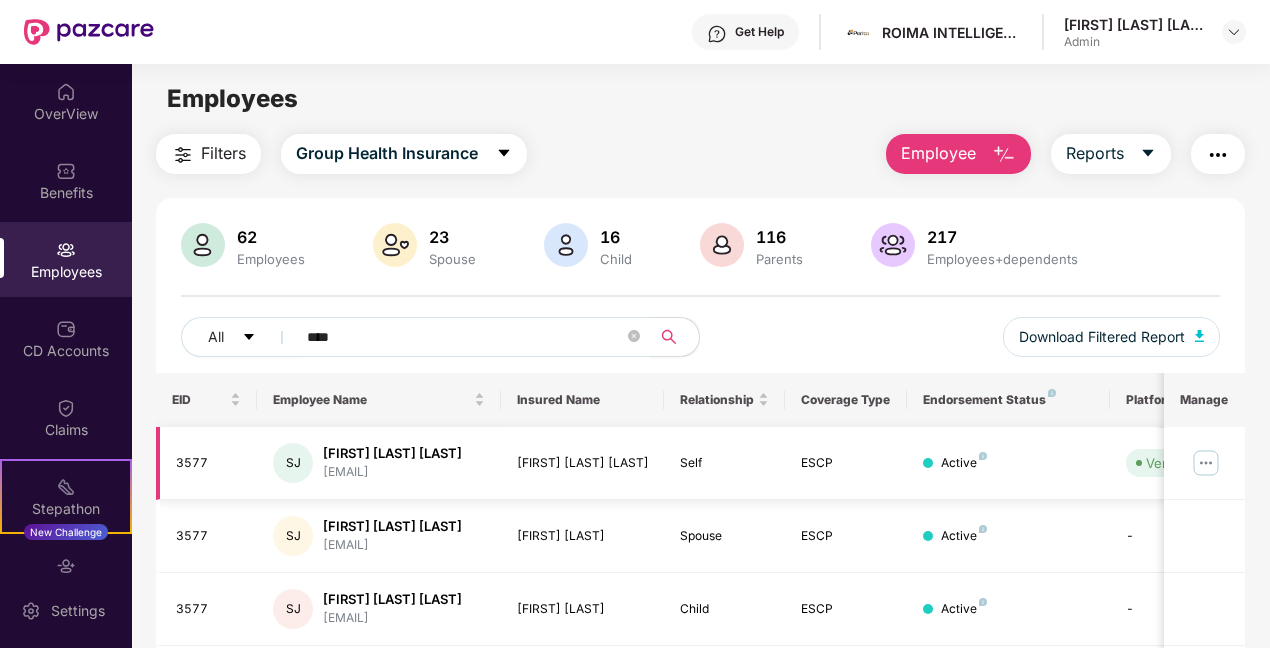 click at bounding box center (1206, 463) 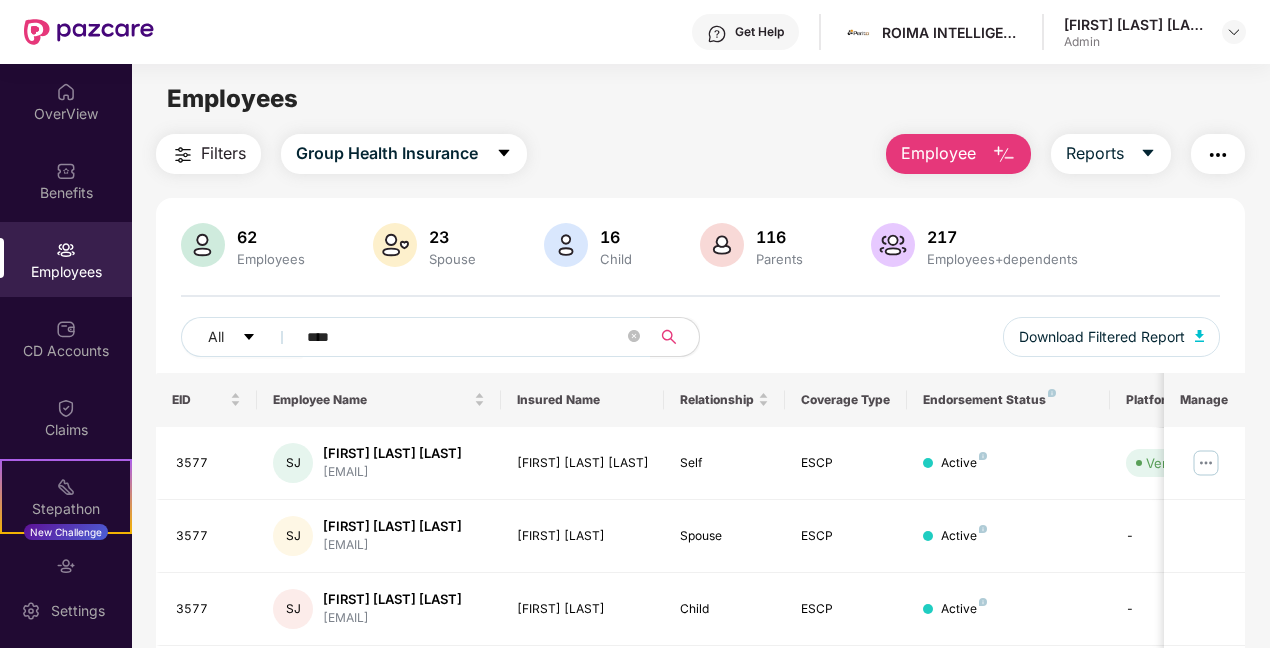 click on "Employee" at bounding box center (958, 154) 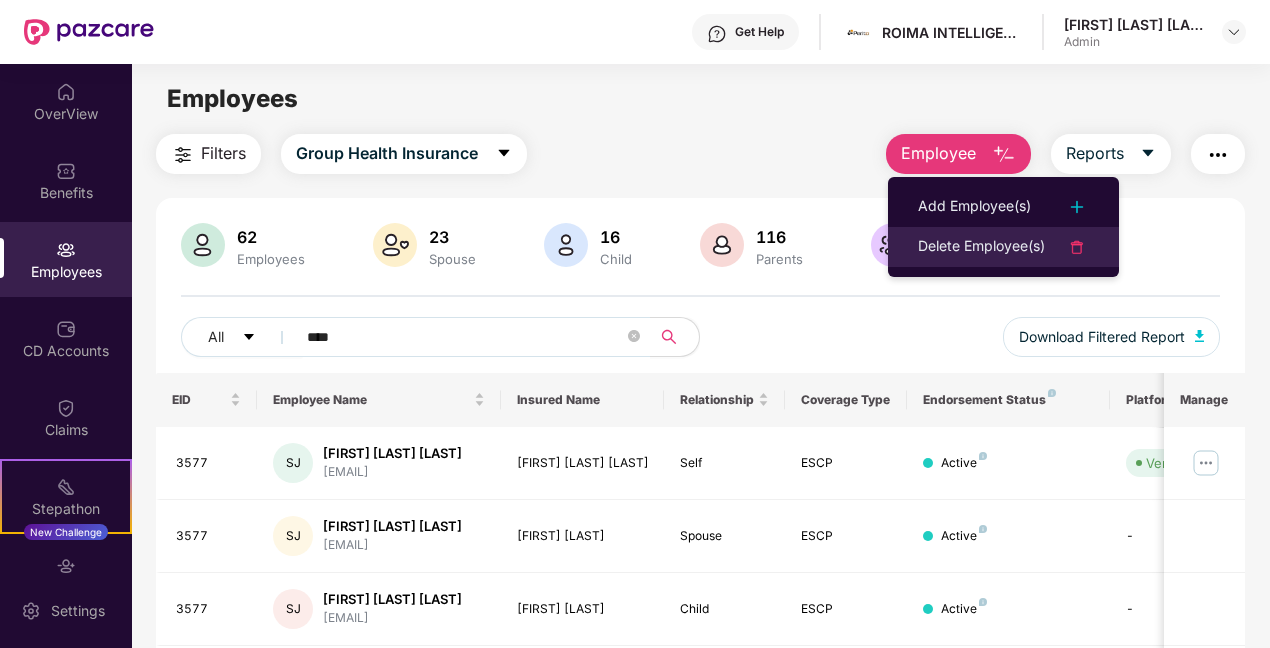 click at bounding box center [1077, 247] 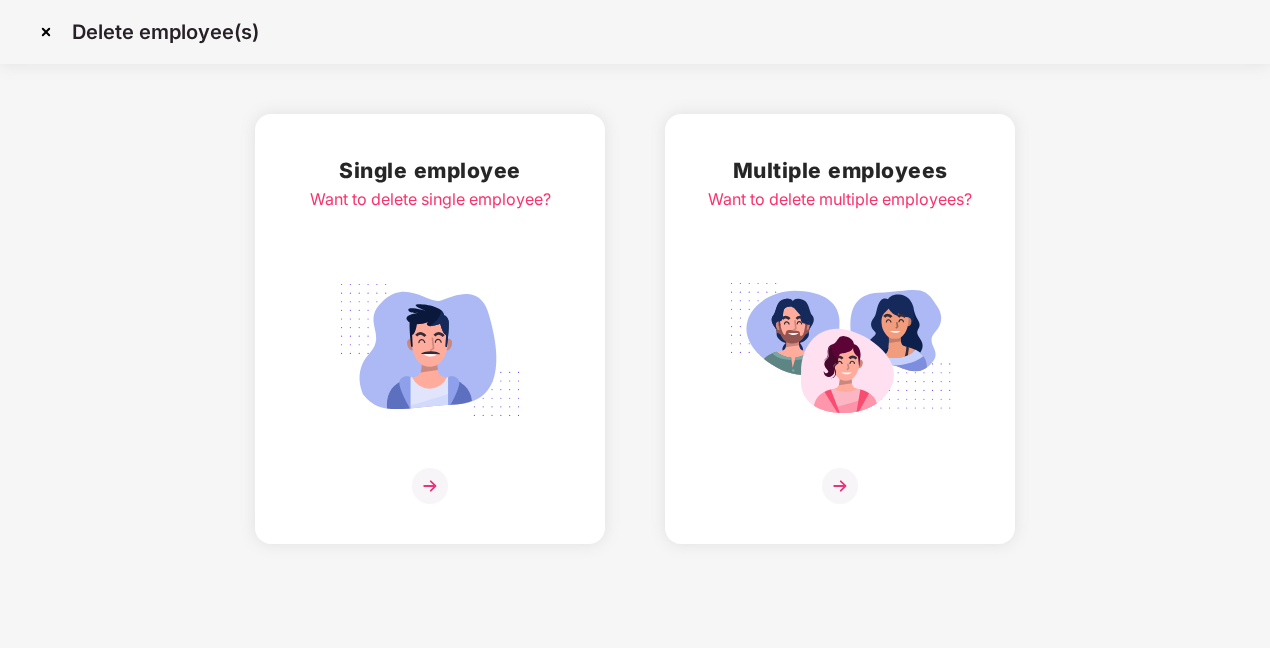 click at bounding box center (430, 486) 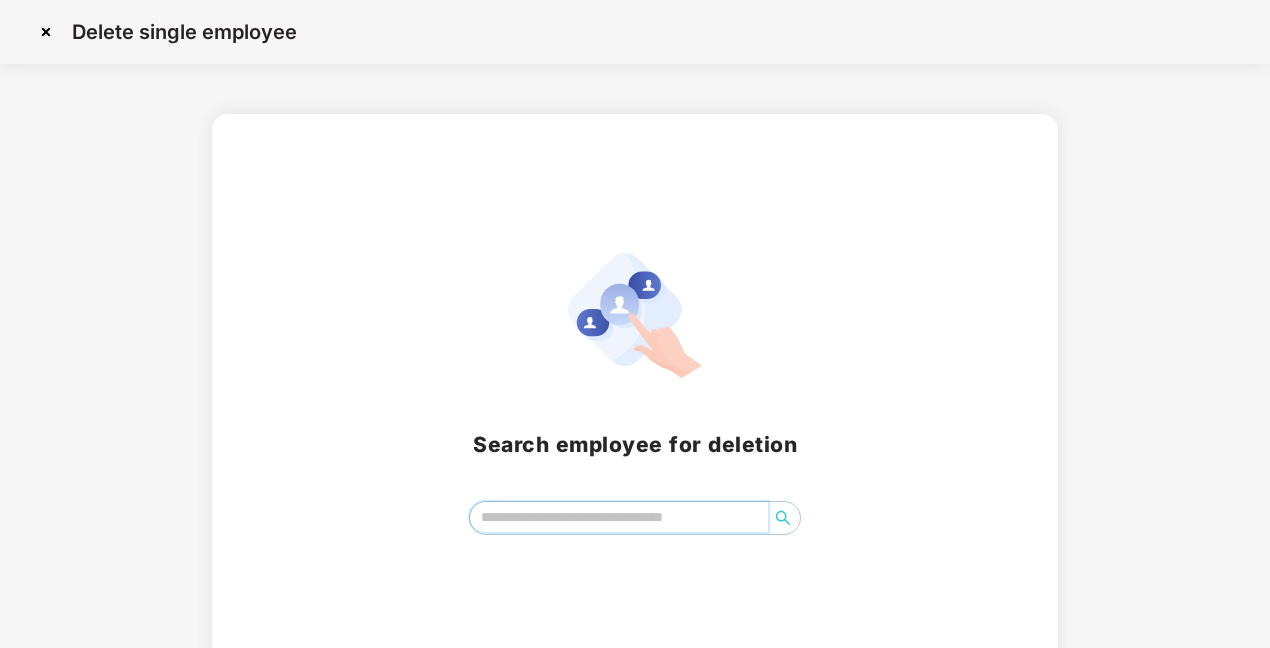 click at bounding box center [619, 517] 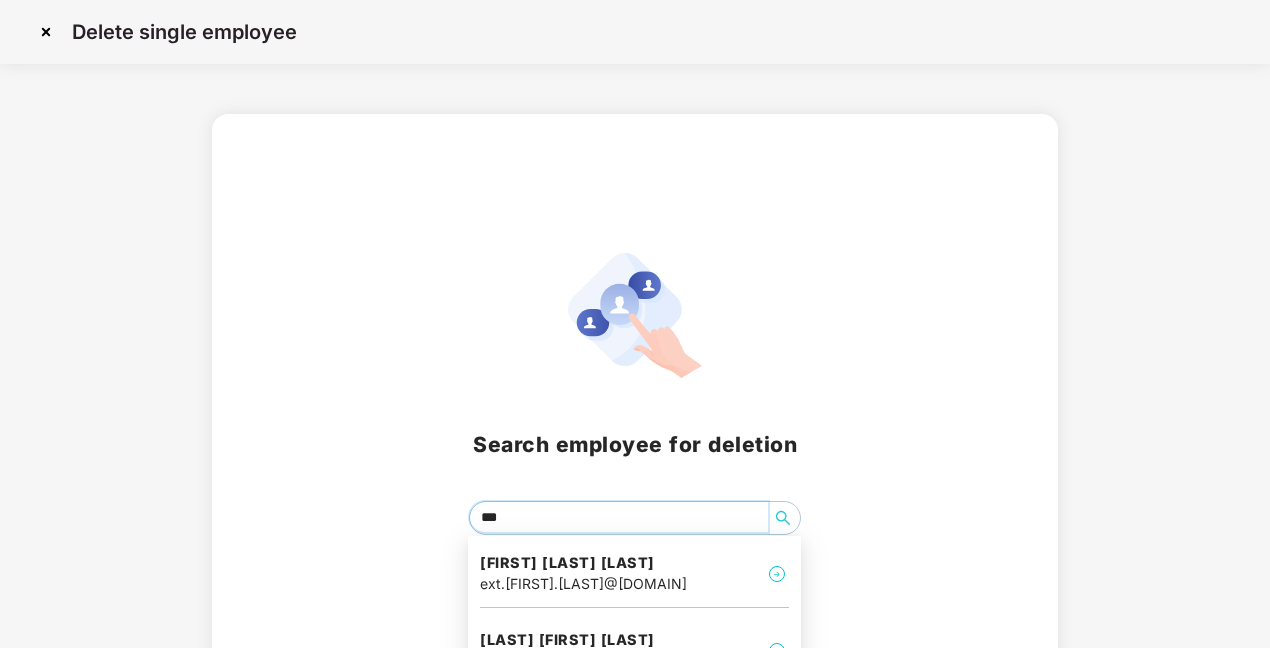 type on "****" 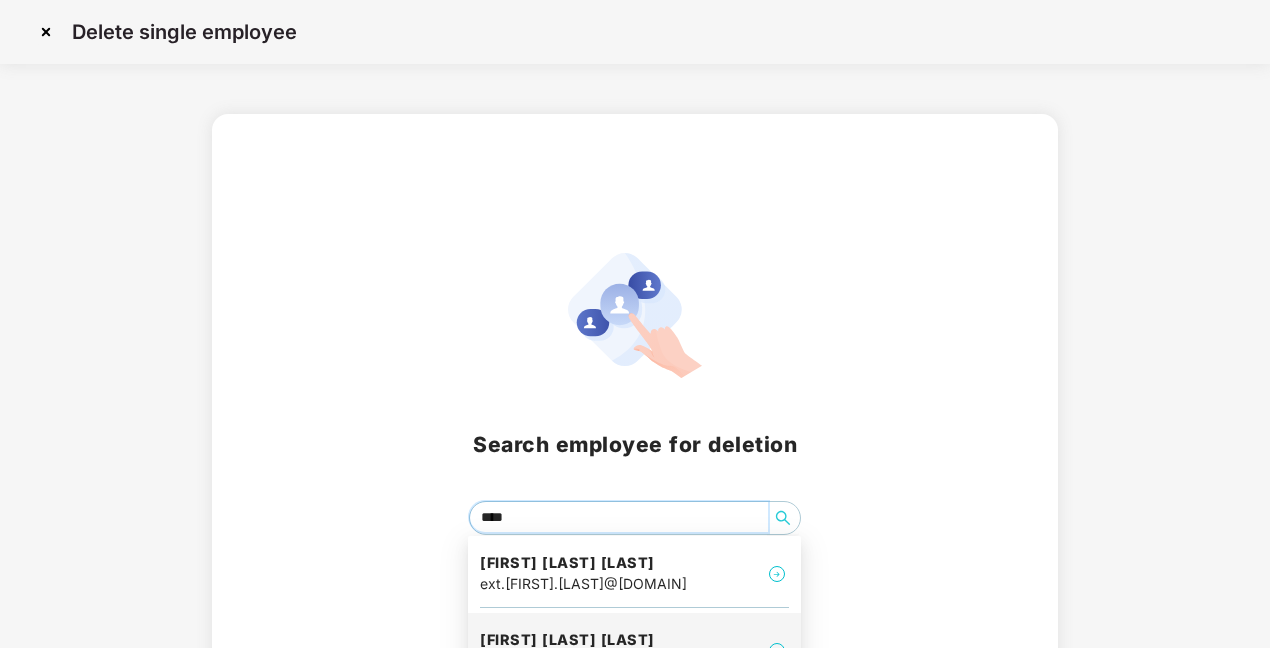 click on "[FIRST] [LAST] [FIRST].[LAST]@[DOMAIN]" at bounding box center (634, 651) 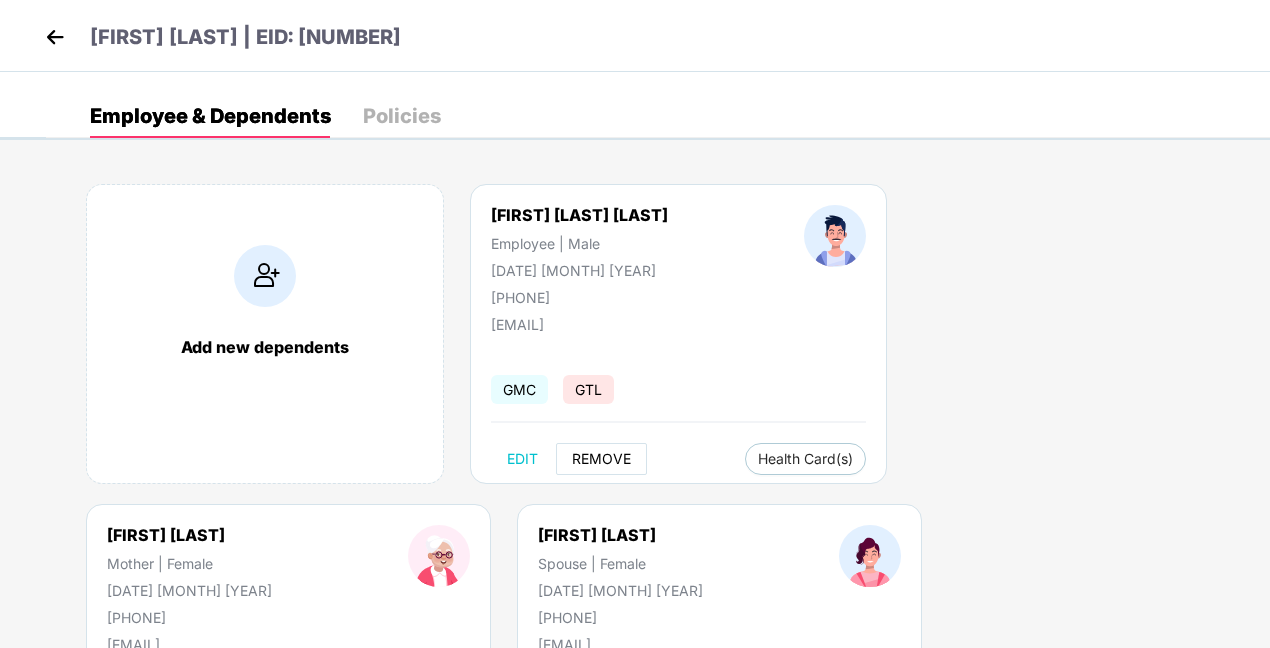 click on "REMOVE" at bounding box center [601, 459] 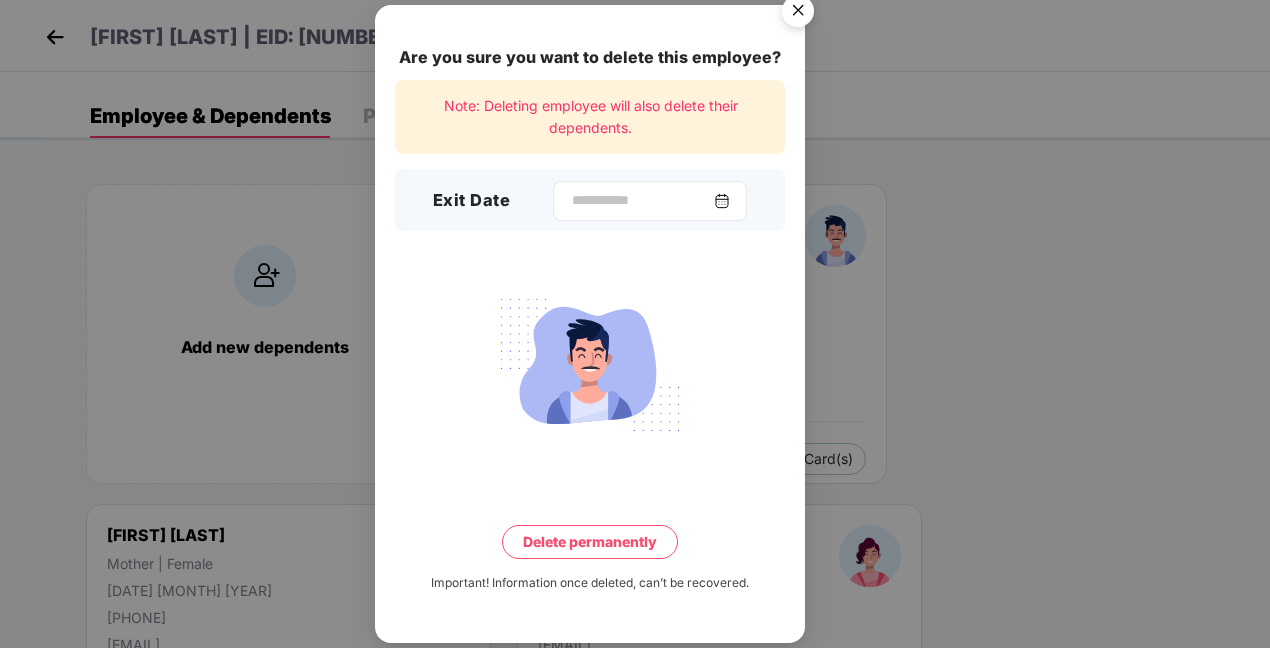 click at bounding box center [722, 201] 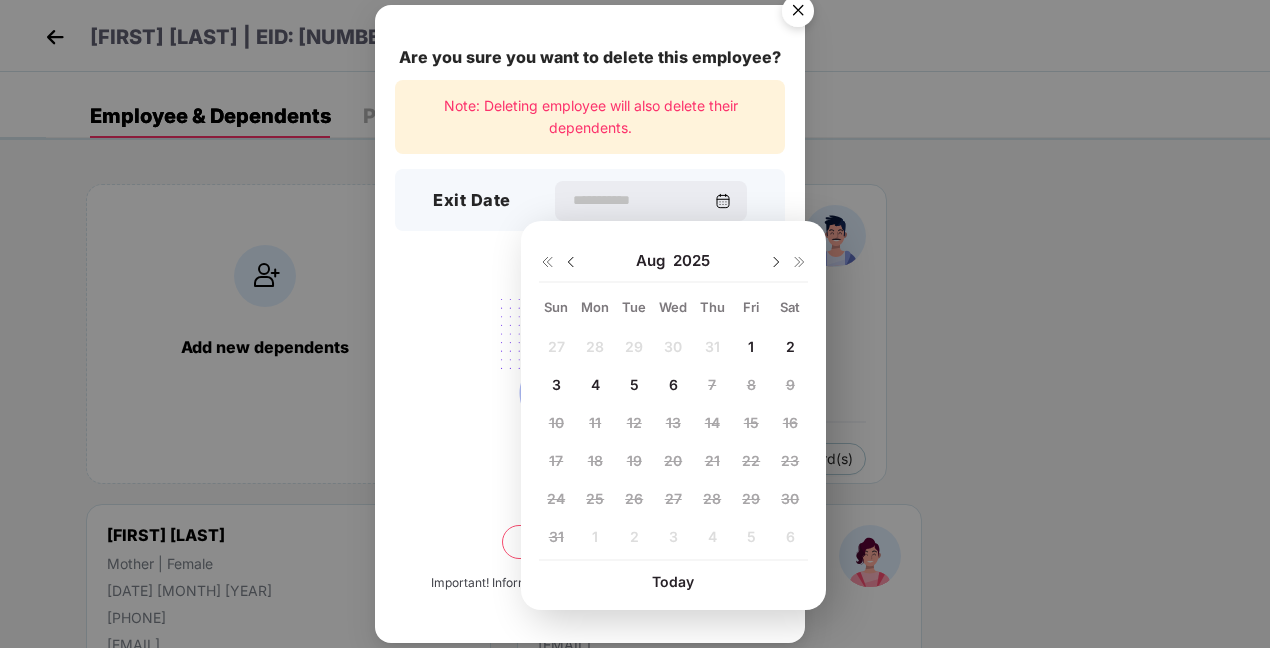 click on "6" at bounding box center [673, 384] 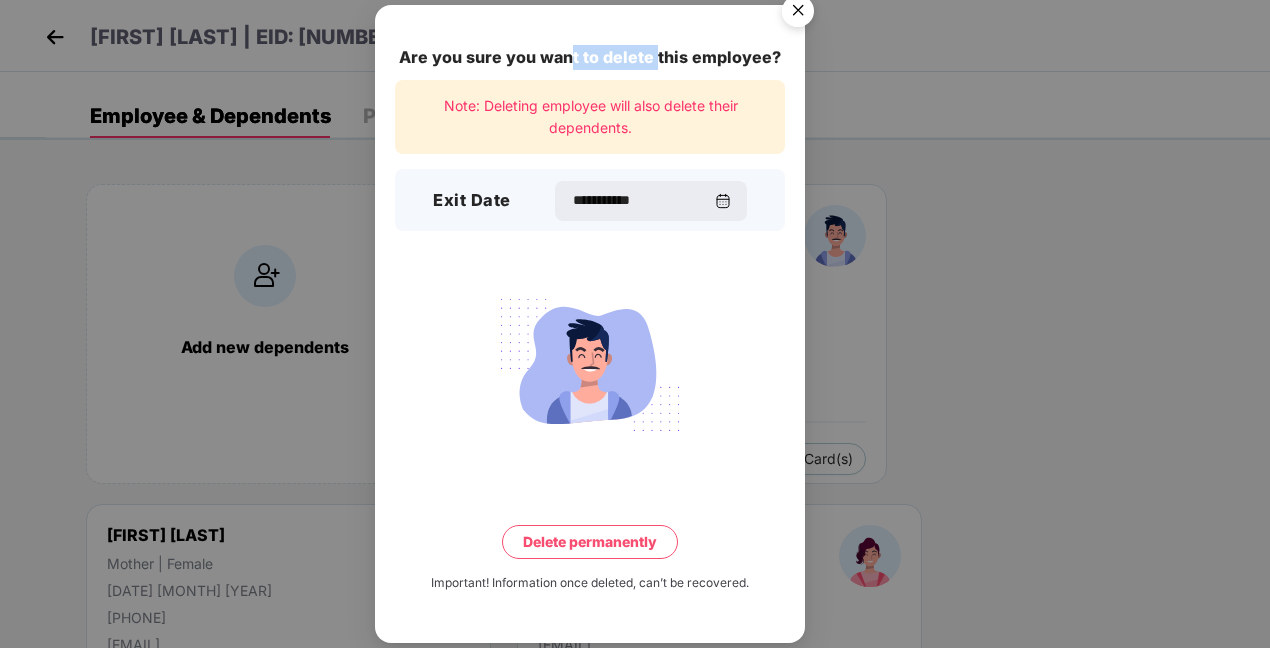 drag, startPoint x: 659, startPoint y: 24, endPoint x: 574, endPoint y: 29, distance: 85.146935 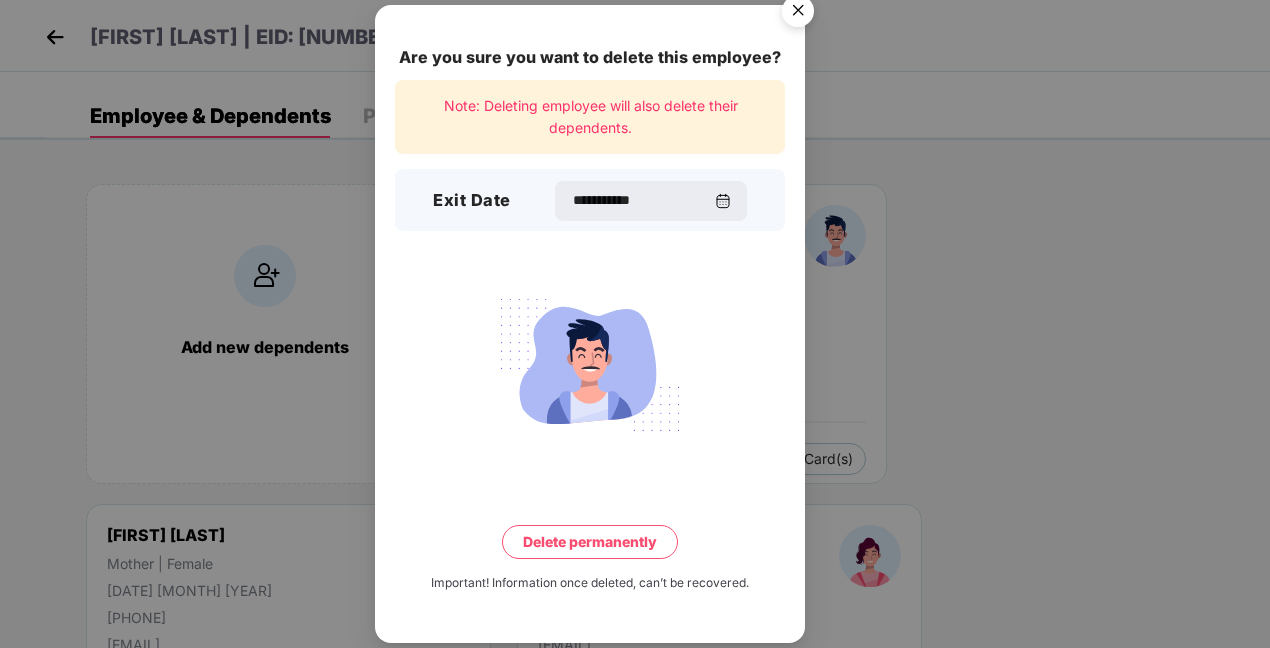 drag, startPoint x: 574, startPoint y: 29, endPoint x: 757, endPoint y: 338, distance: 359.12393 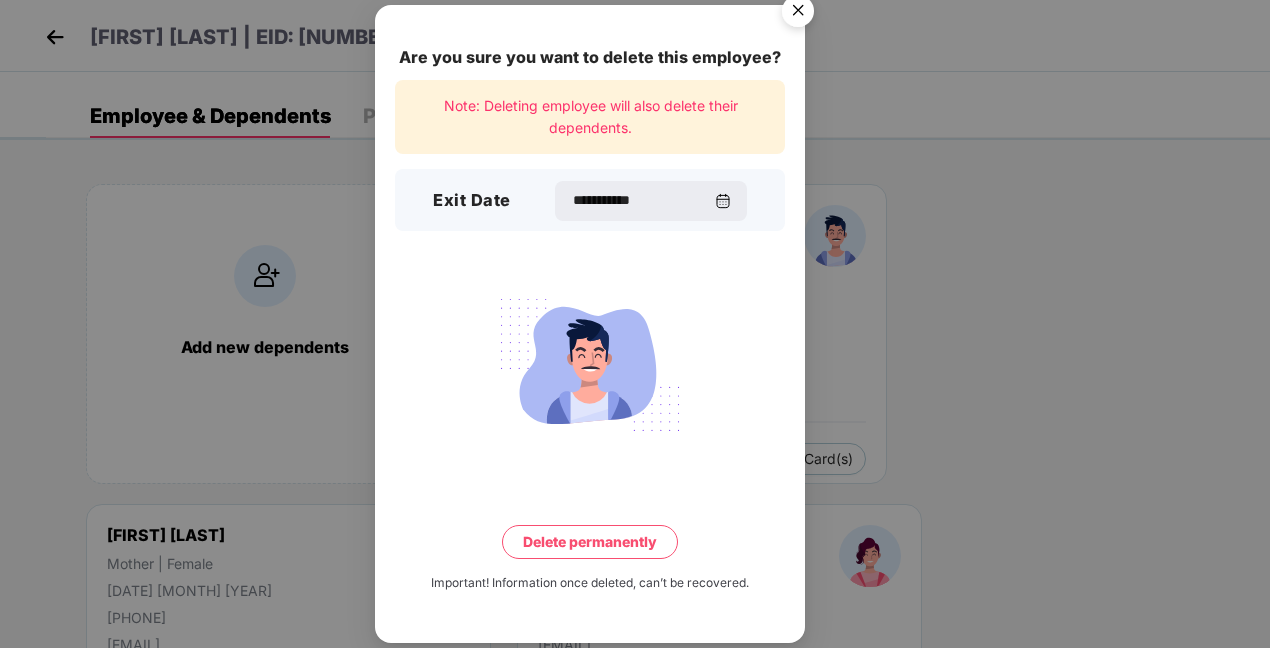 click on "Delete permanently" at bounding box center [590, 542] 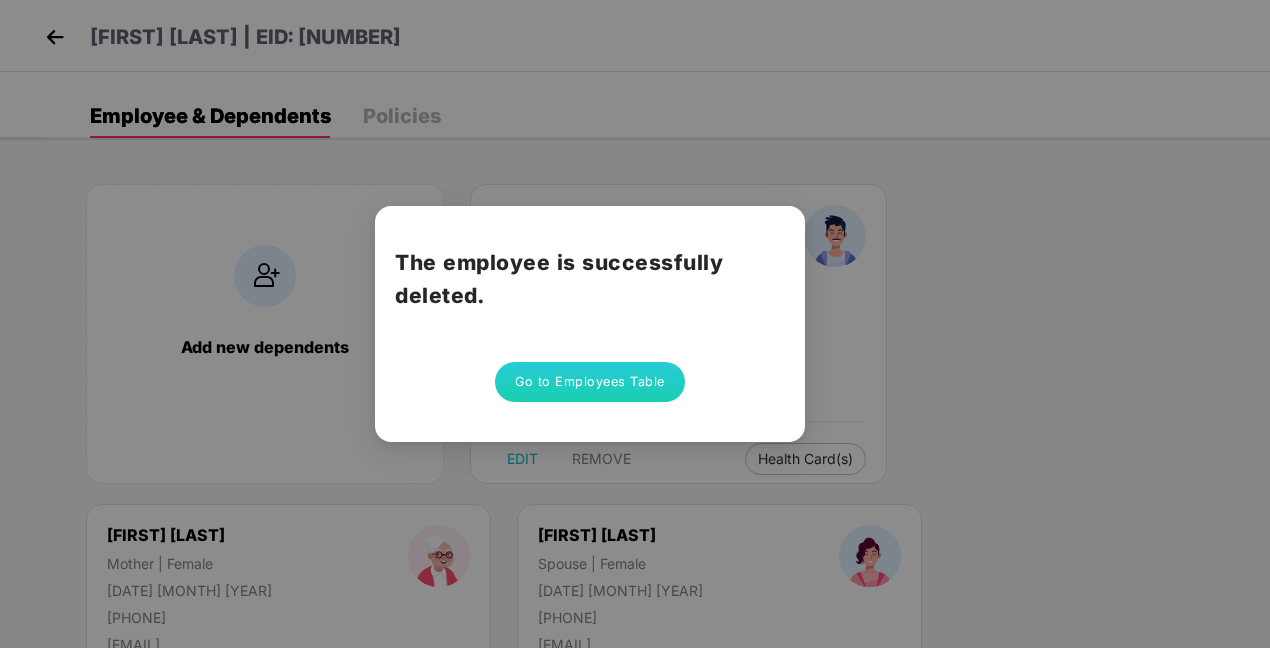 click on "Go to Employees Table" at bounding box center (590, 382) 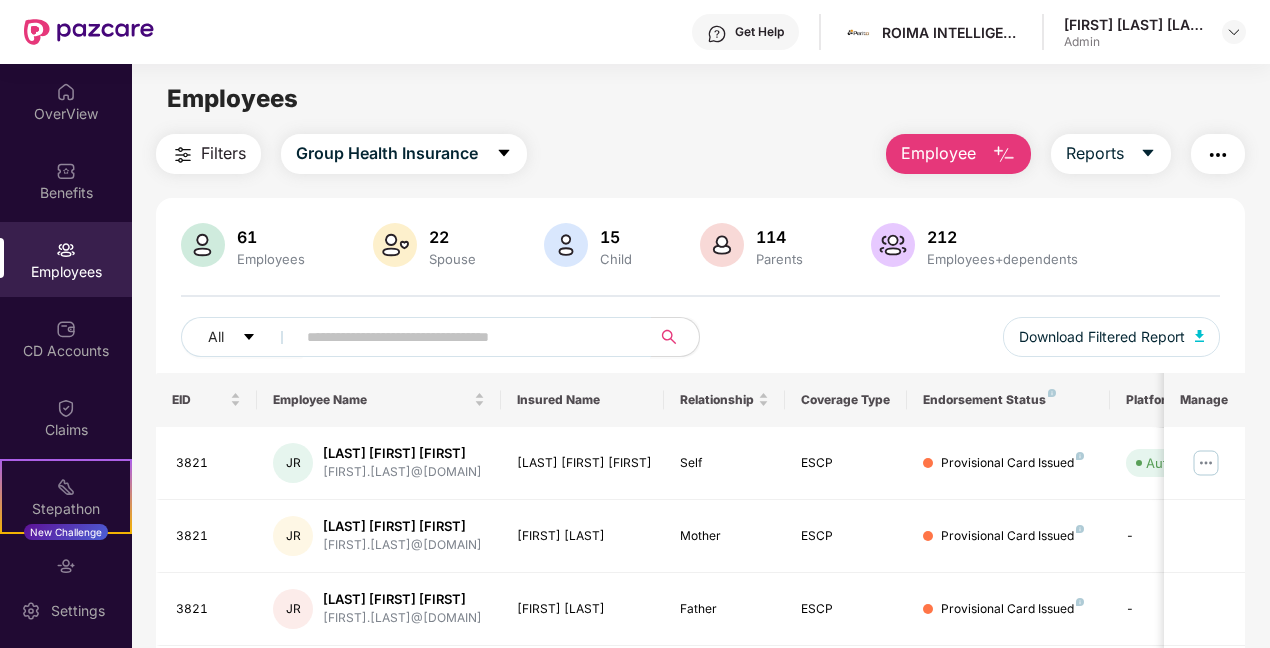 click at bounding box center [465, 337] 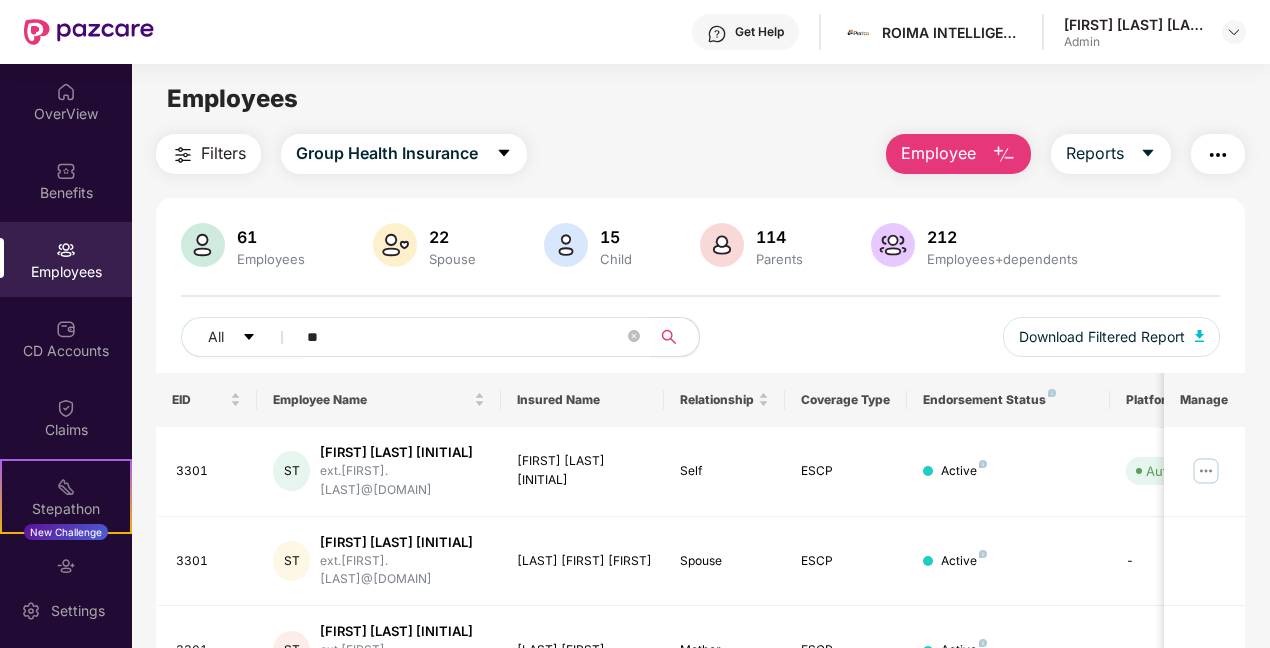 type on "*" 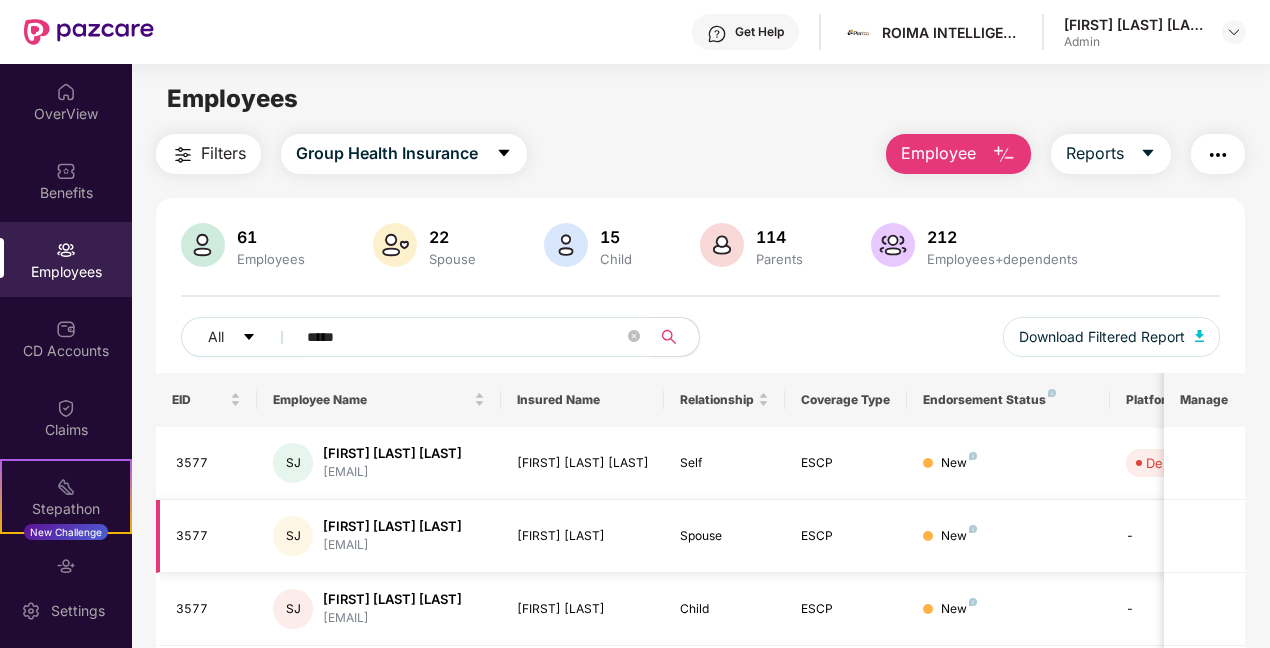 type on "*****" 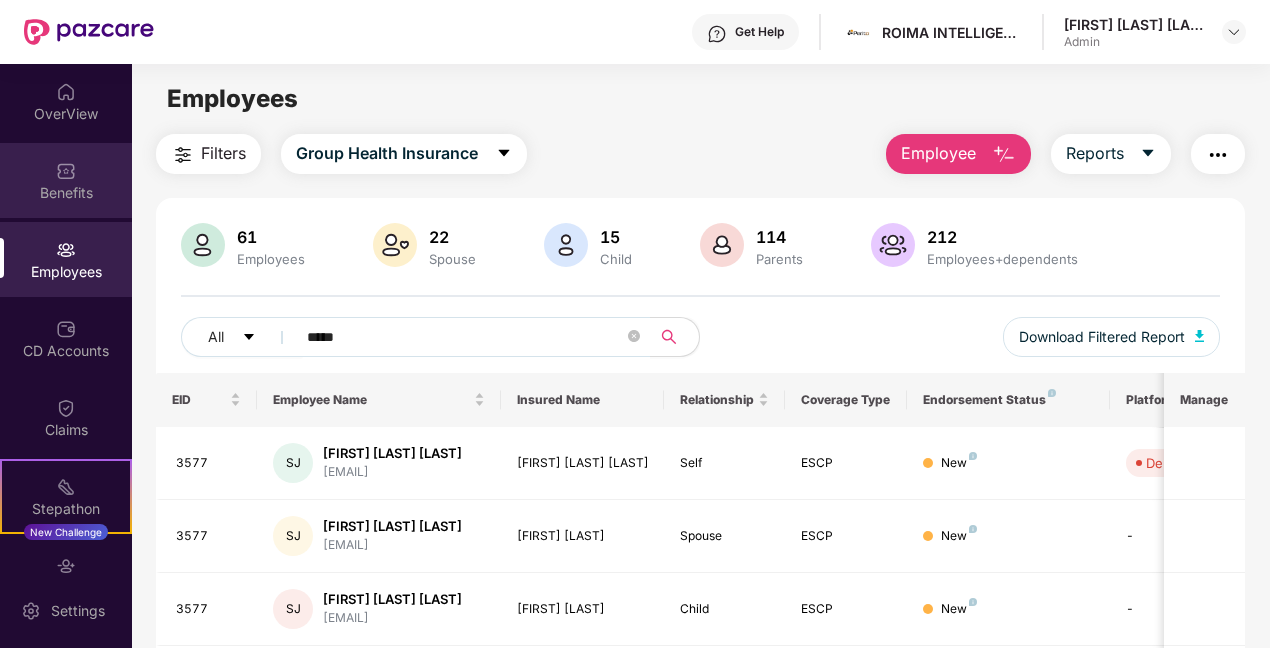 click on "Benefits" at bounding box center [66, 193] 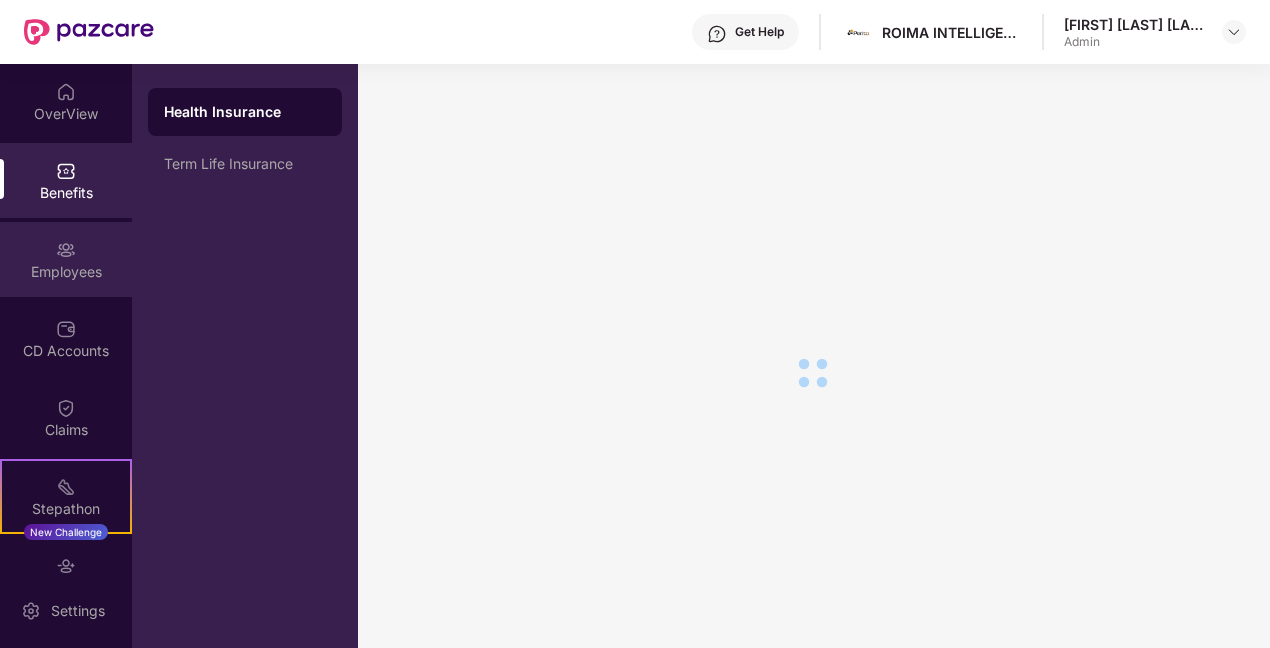 click on "Employees" at bounding box center (66, 259) 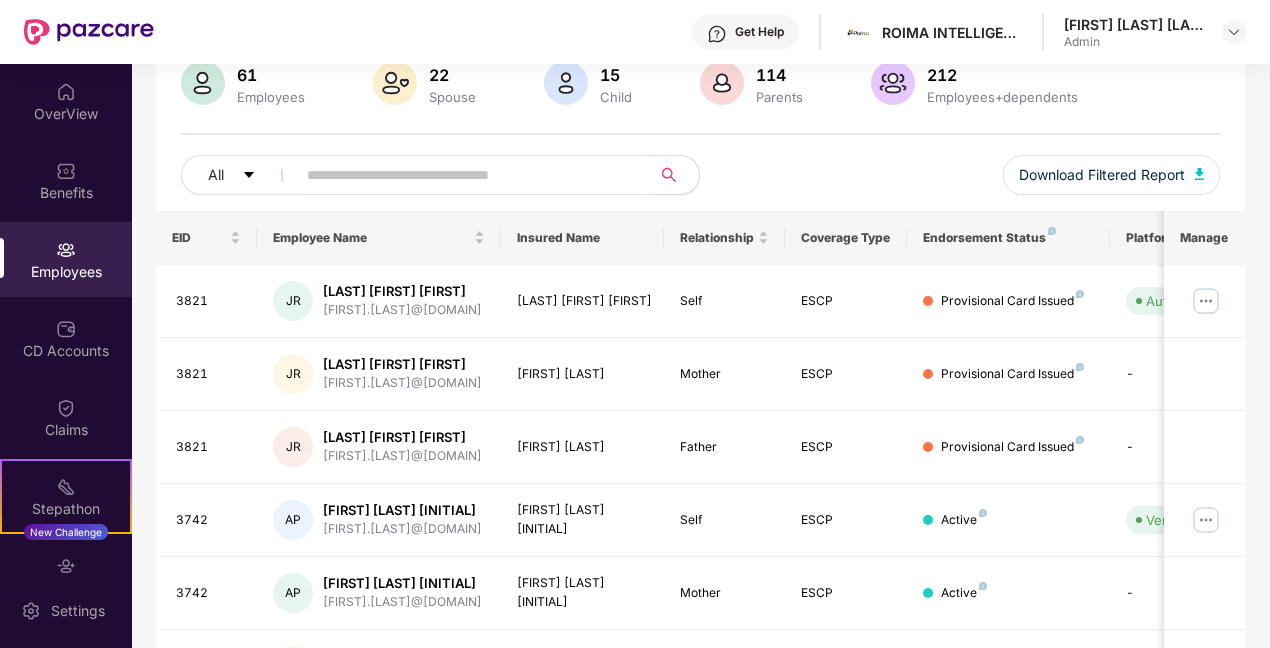 scroll, scrollTop: 0, scrollLeft: 0, axis: both 